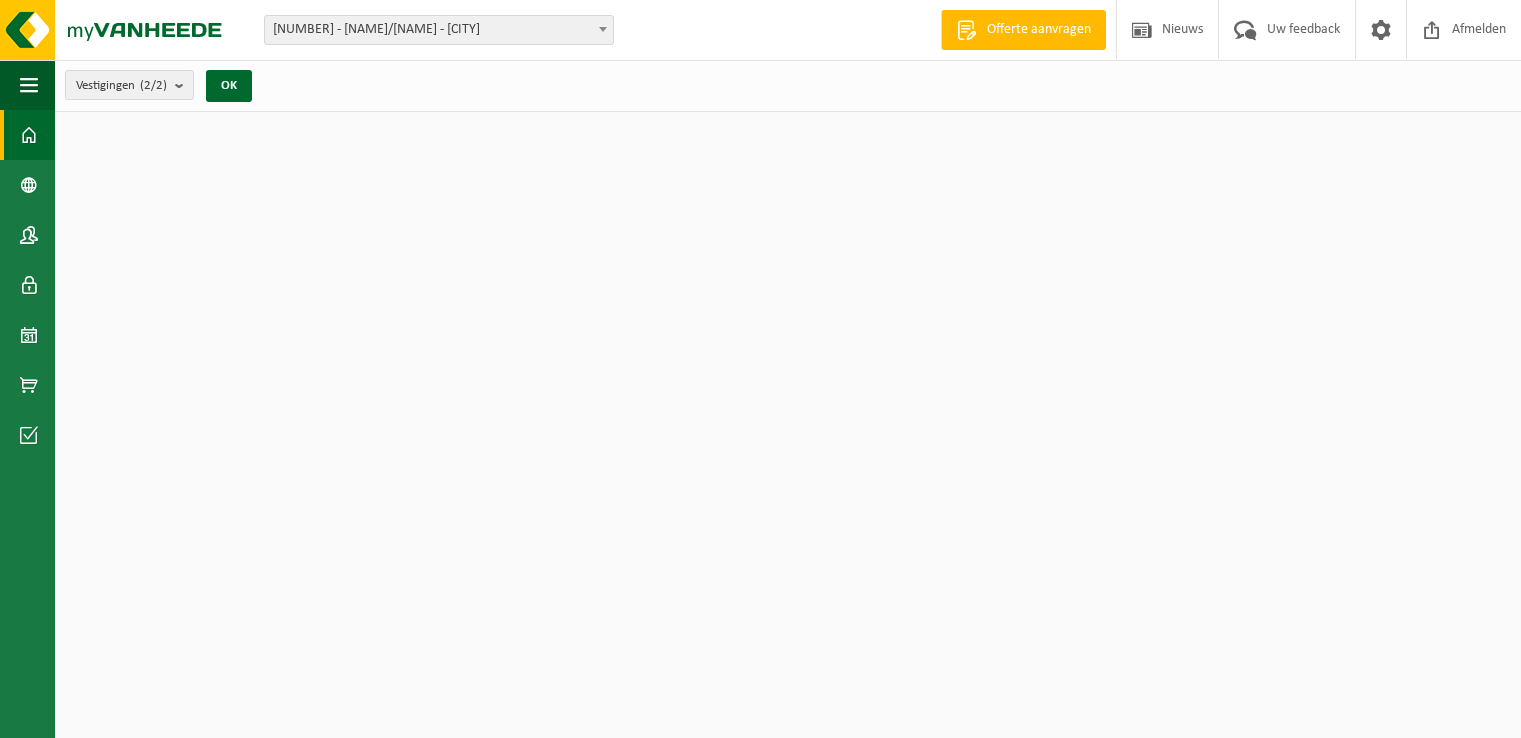 scroll, scrollTop: 0, scrollLeft: 0, axis: both 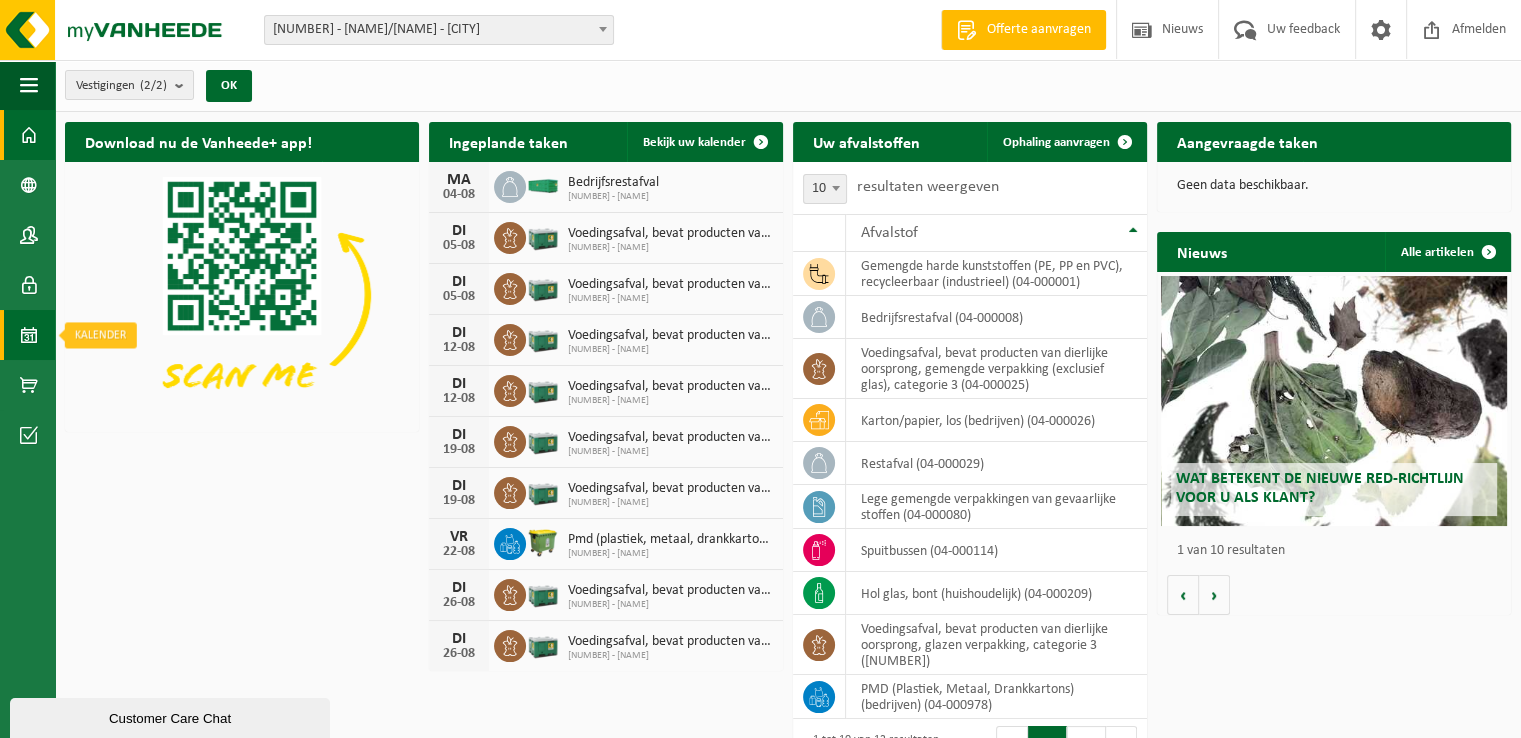 click at bounding box center [29, 335] 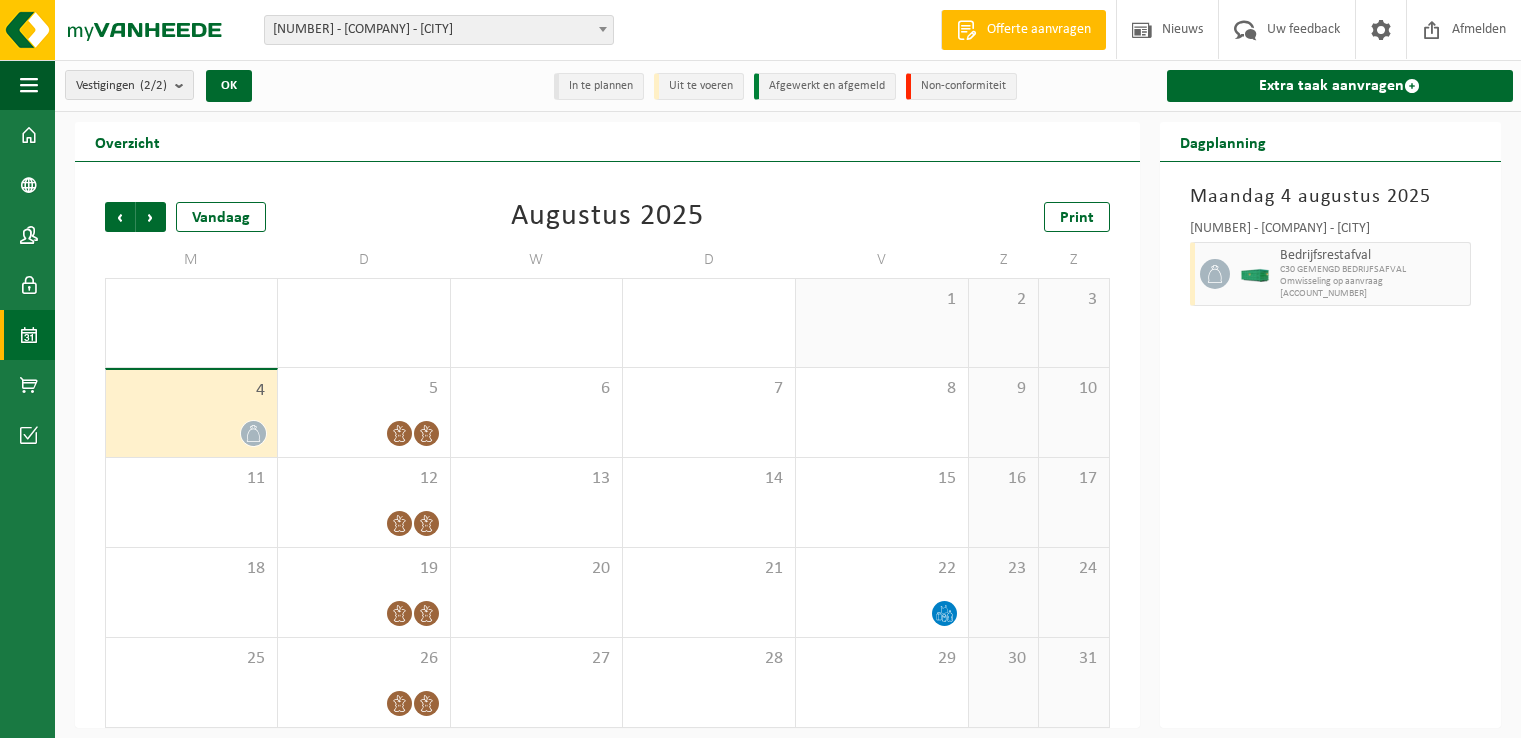scroll, scrollTop: 0, scrollLeft: 0, axis: both 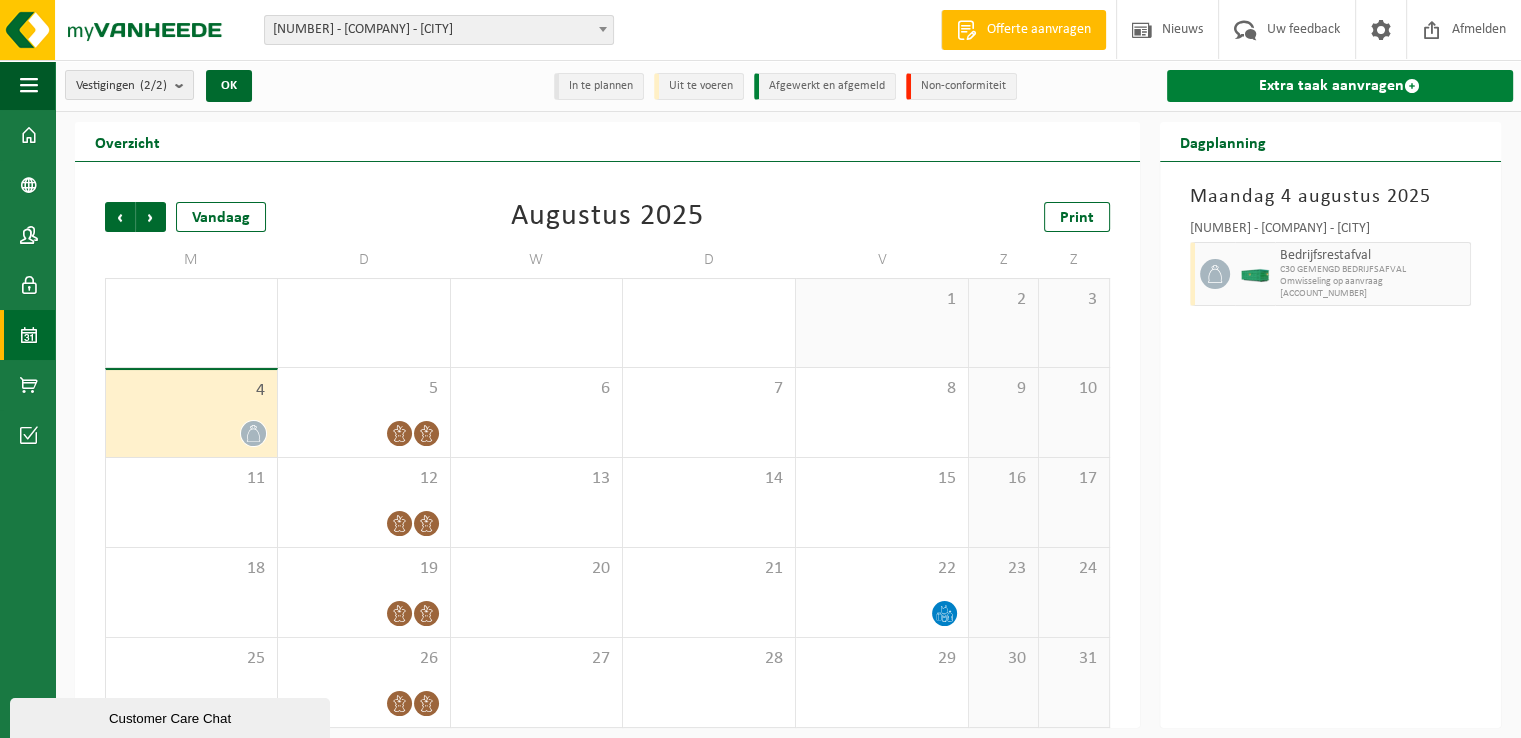 click on "Extra taak aanvragen" at bounding box center [1340, 86] 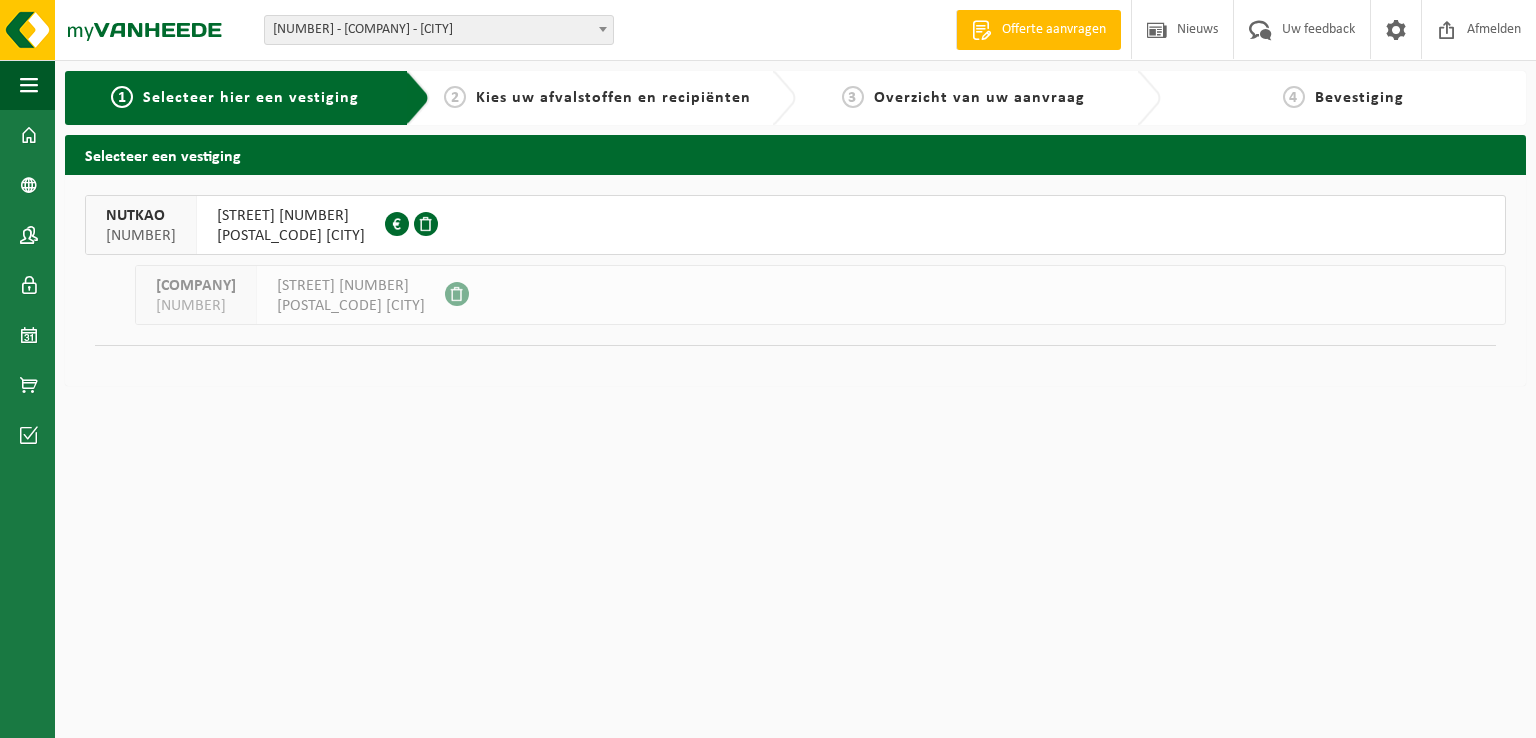scroll, scrollTop: 0, scrollLeft: 0, axis: both 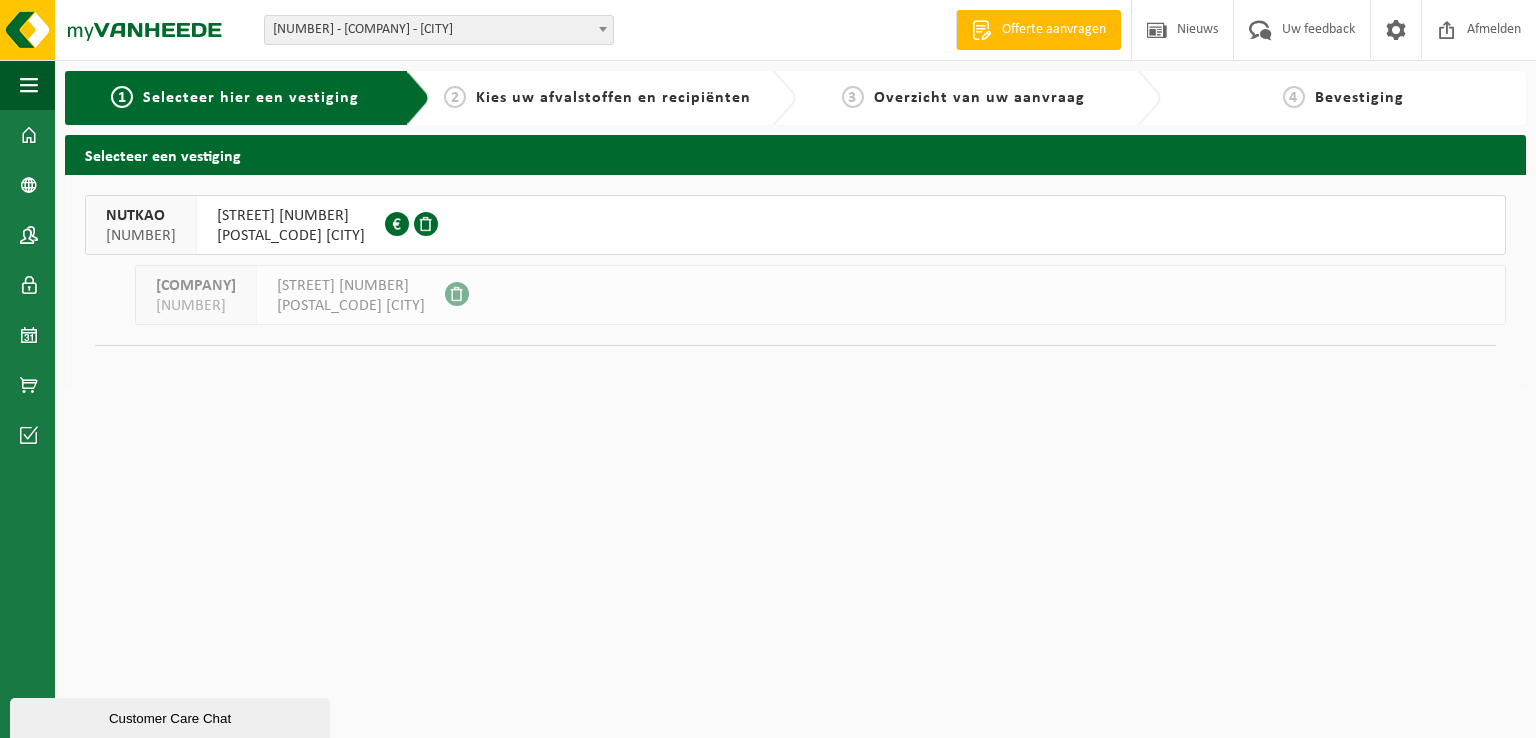 click on "NUTKAO   01-095159       KUITEGEMSTRAAT 33 2890 PUURS-SINT-AMANDS   0412.757.764" at bounding box center (795, 225) 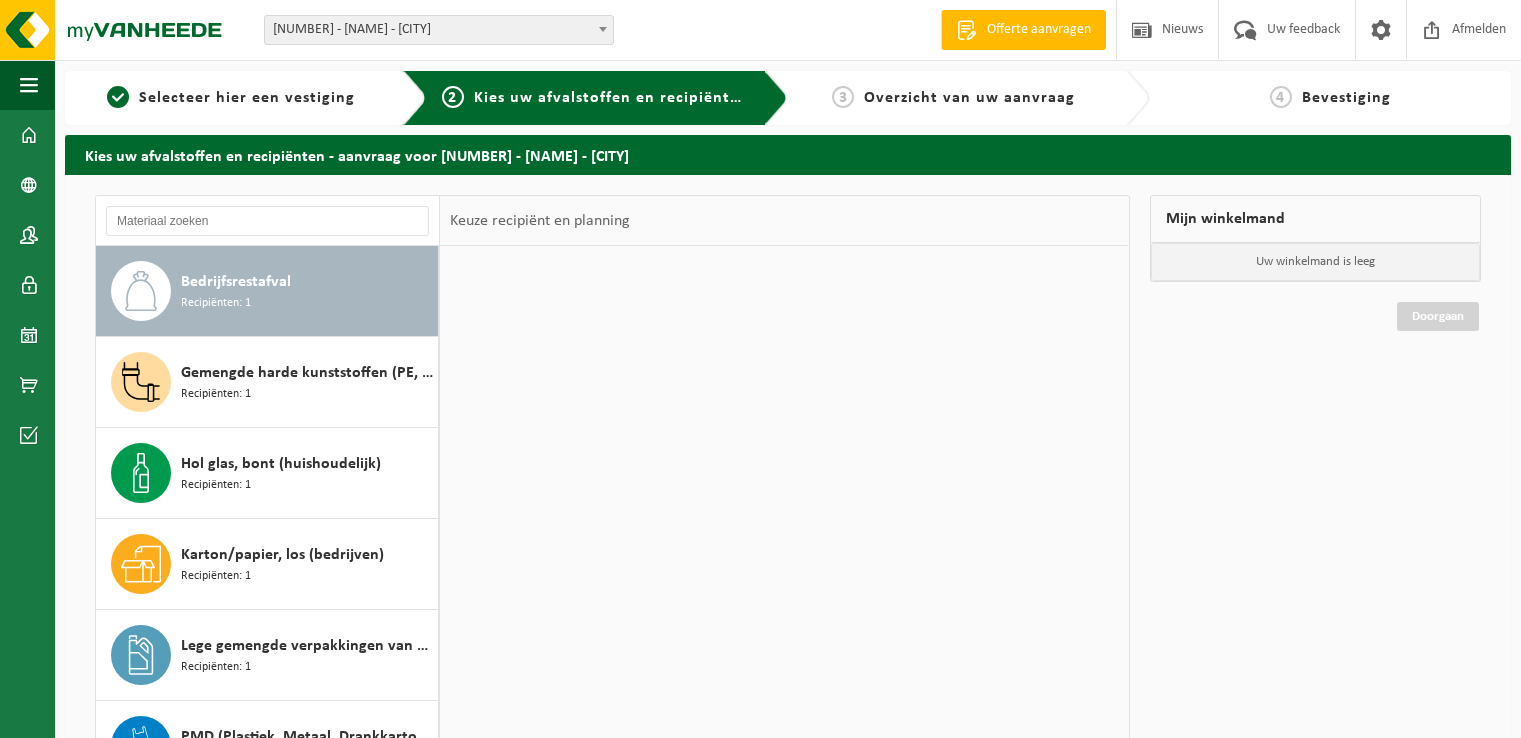 scroll, scrollTop: 0, scrollLeft: 0, axis: both 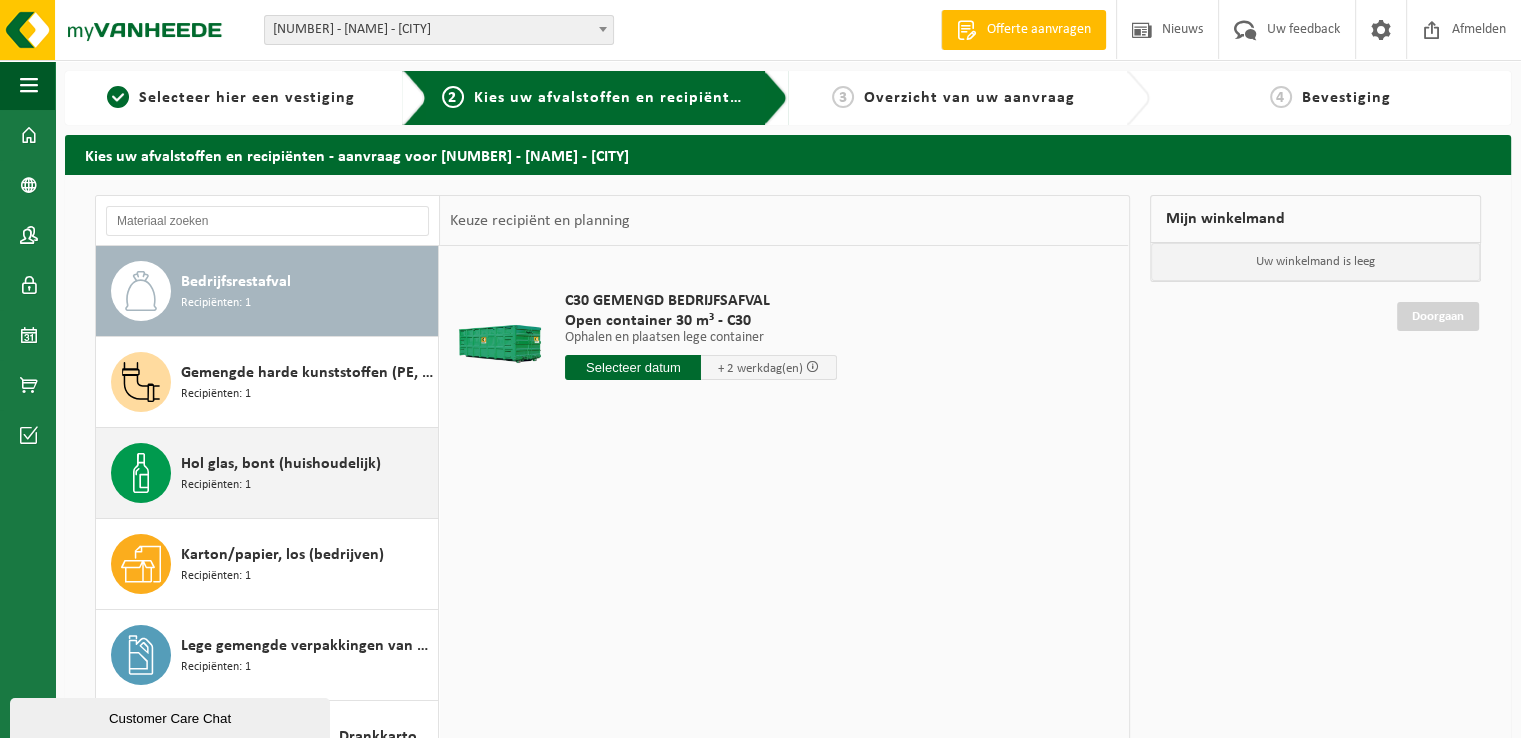 click on "Hol glas, bont (huishoudelijk)   Recipiënten: 1" at bounding box center [307, 473] 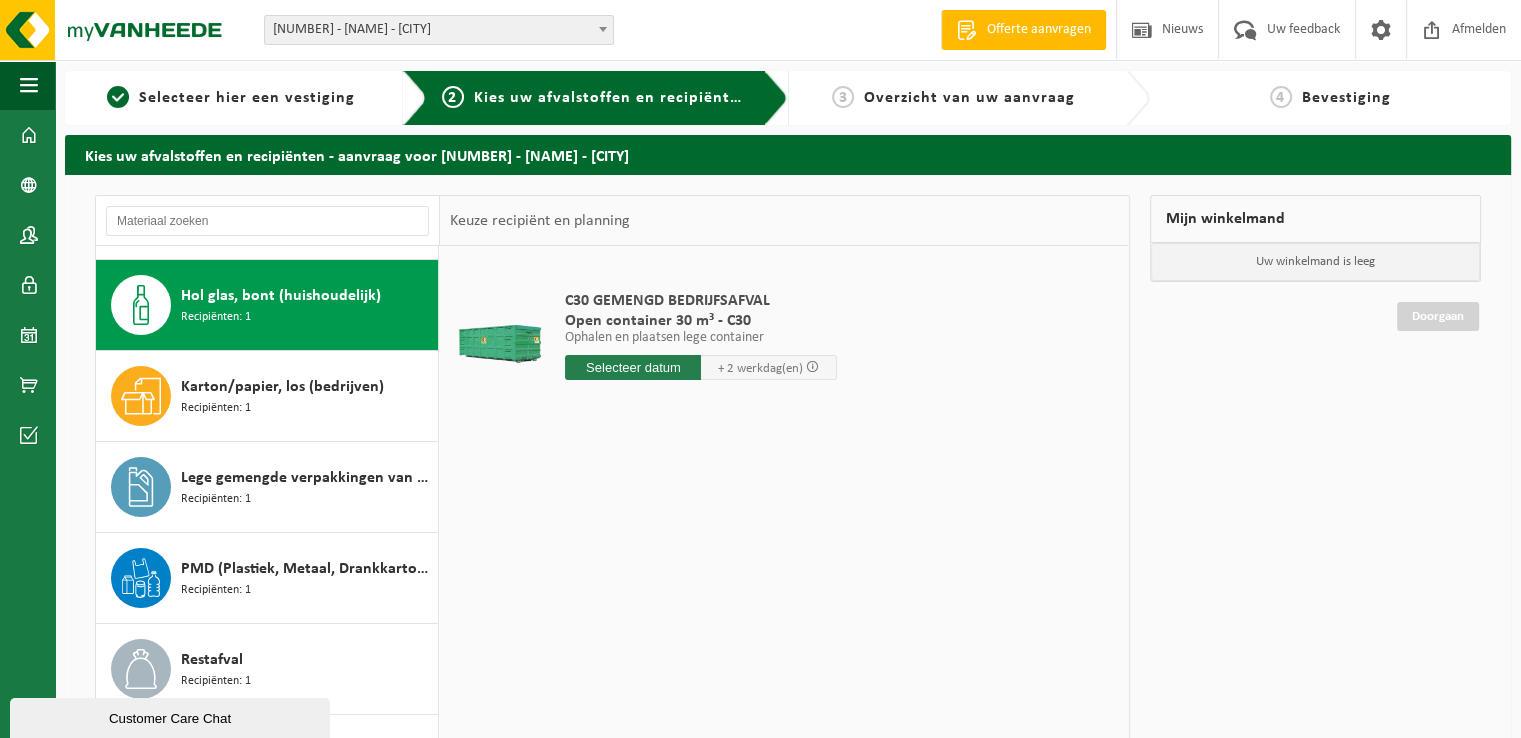 scroll, scrollTop: 181, scrollLeft: 0, axis: vertical 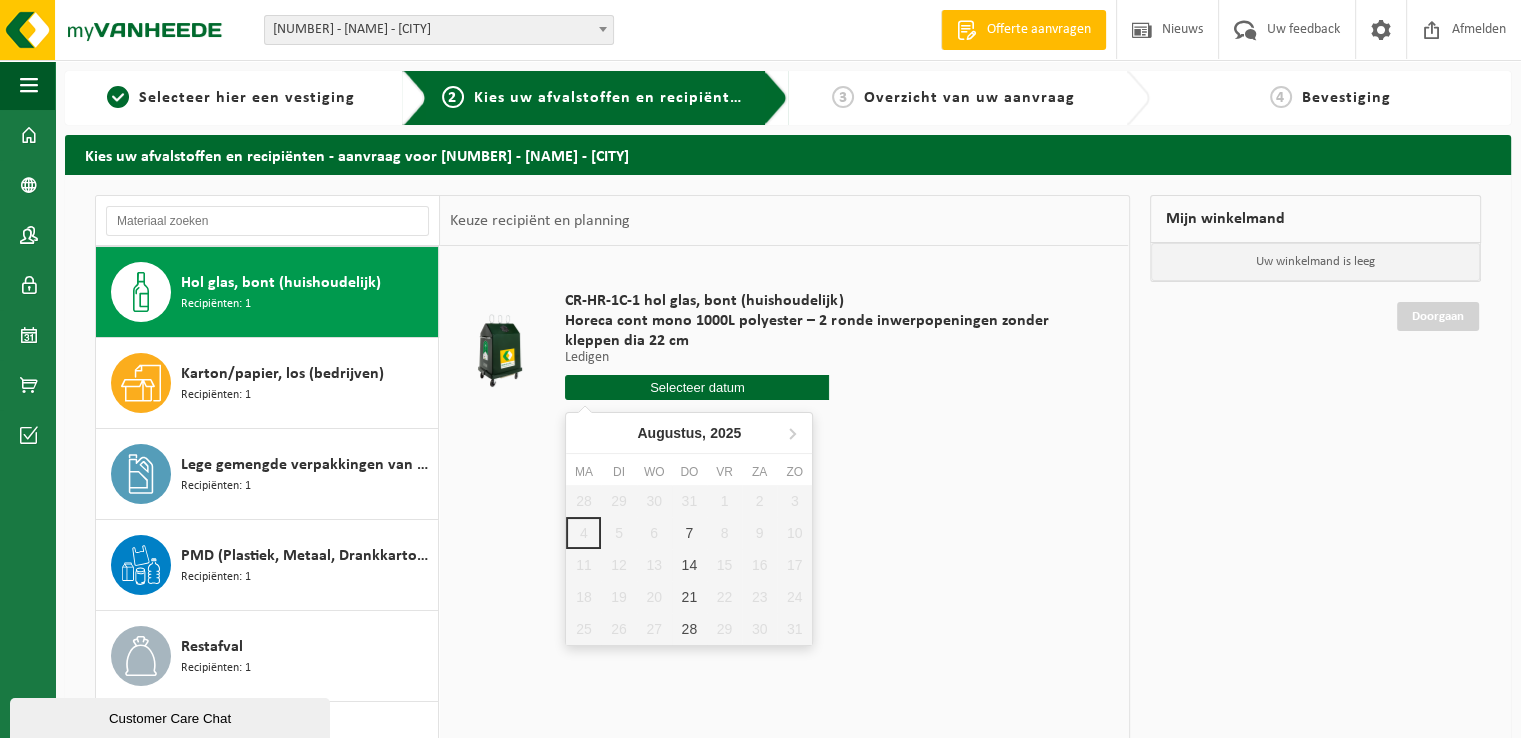 click at bounding box center (697, 387) 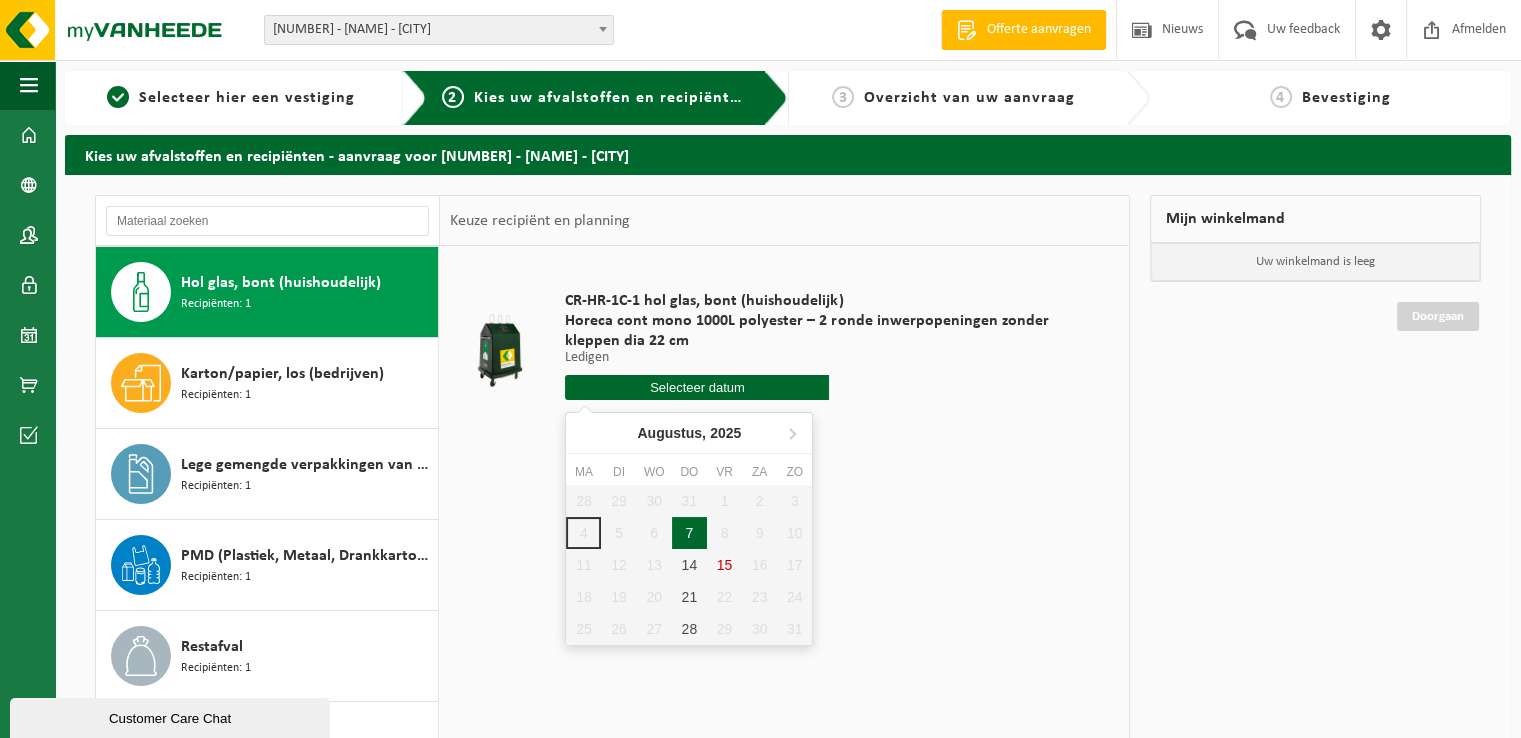 click on "7" at bounding box center [689, 533] 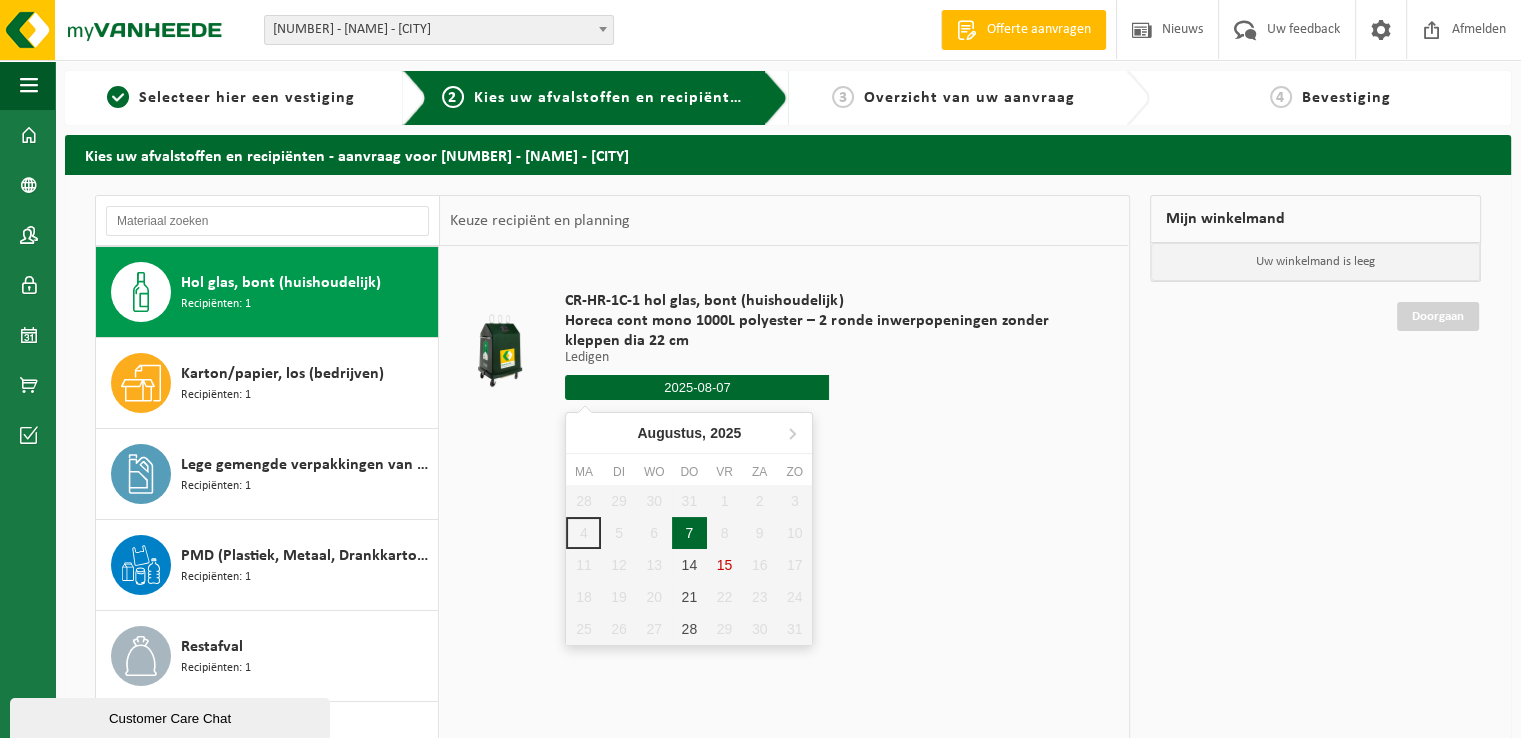 type on "Van 2025-08-07" 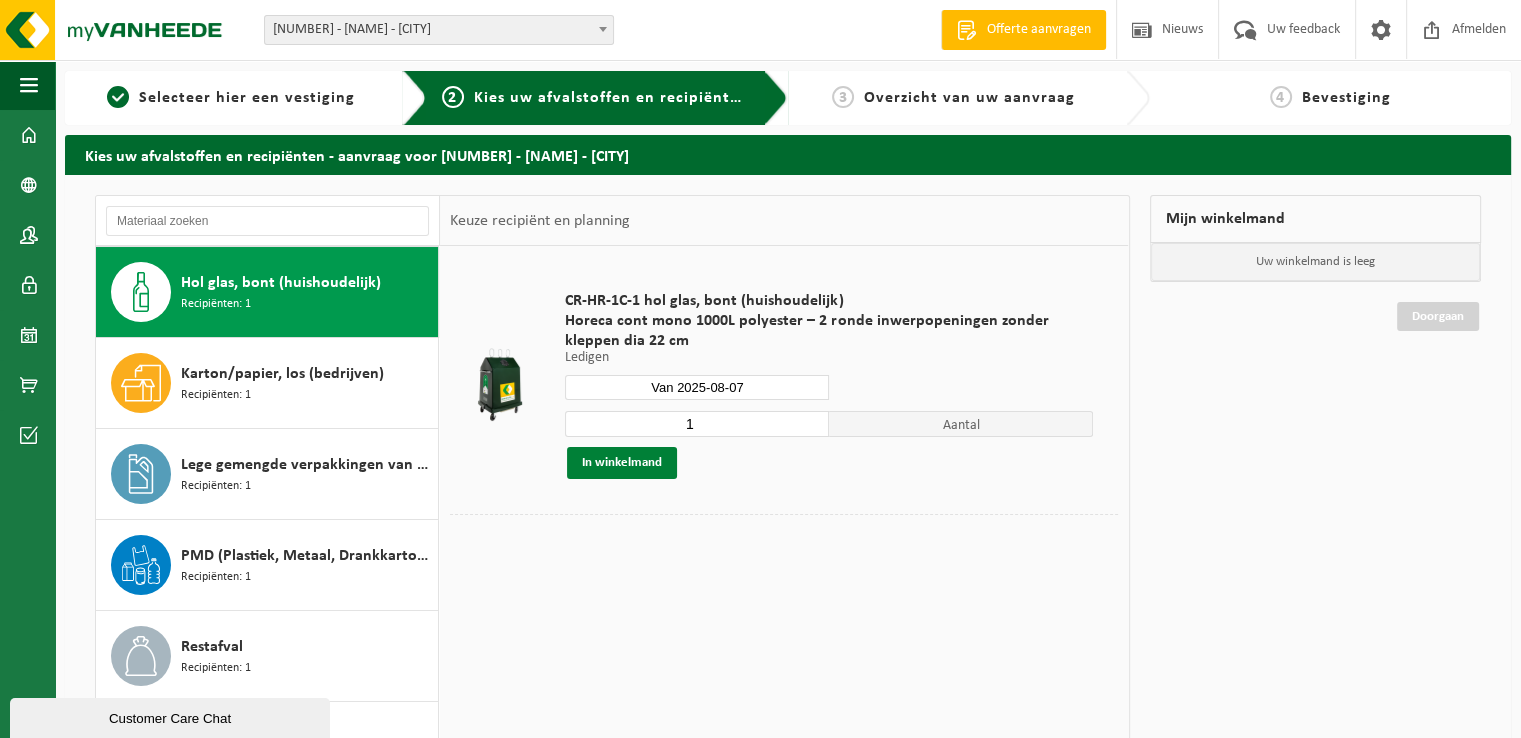 click on "In winkelmand" at bounding box center (622, 463) 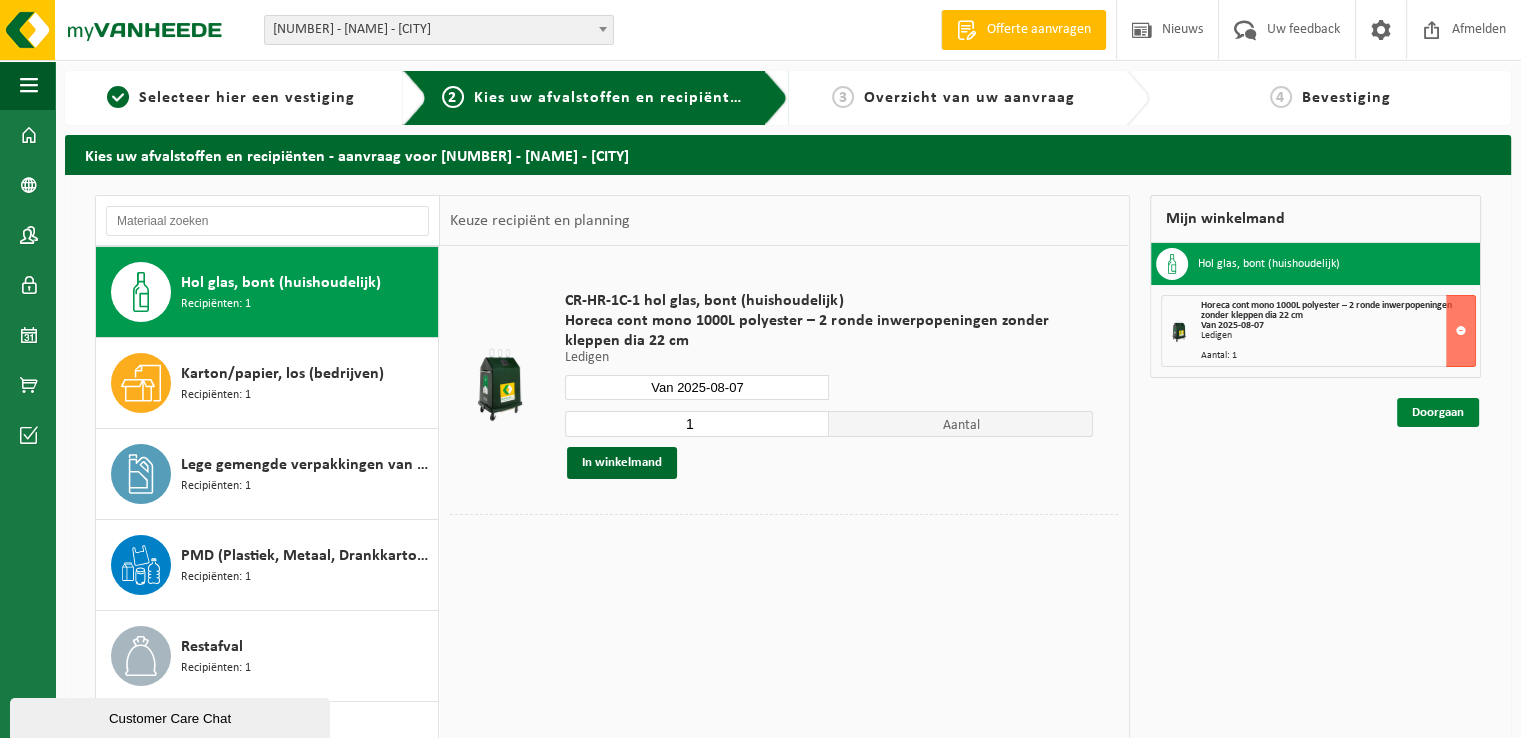 click on "Doorgaan" at bounding box center (1438, 412) 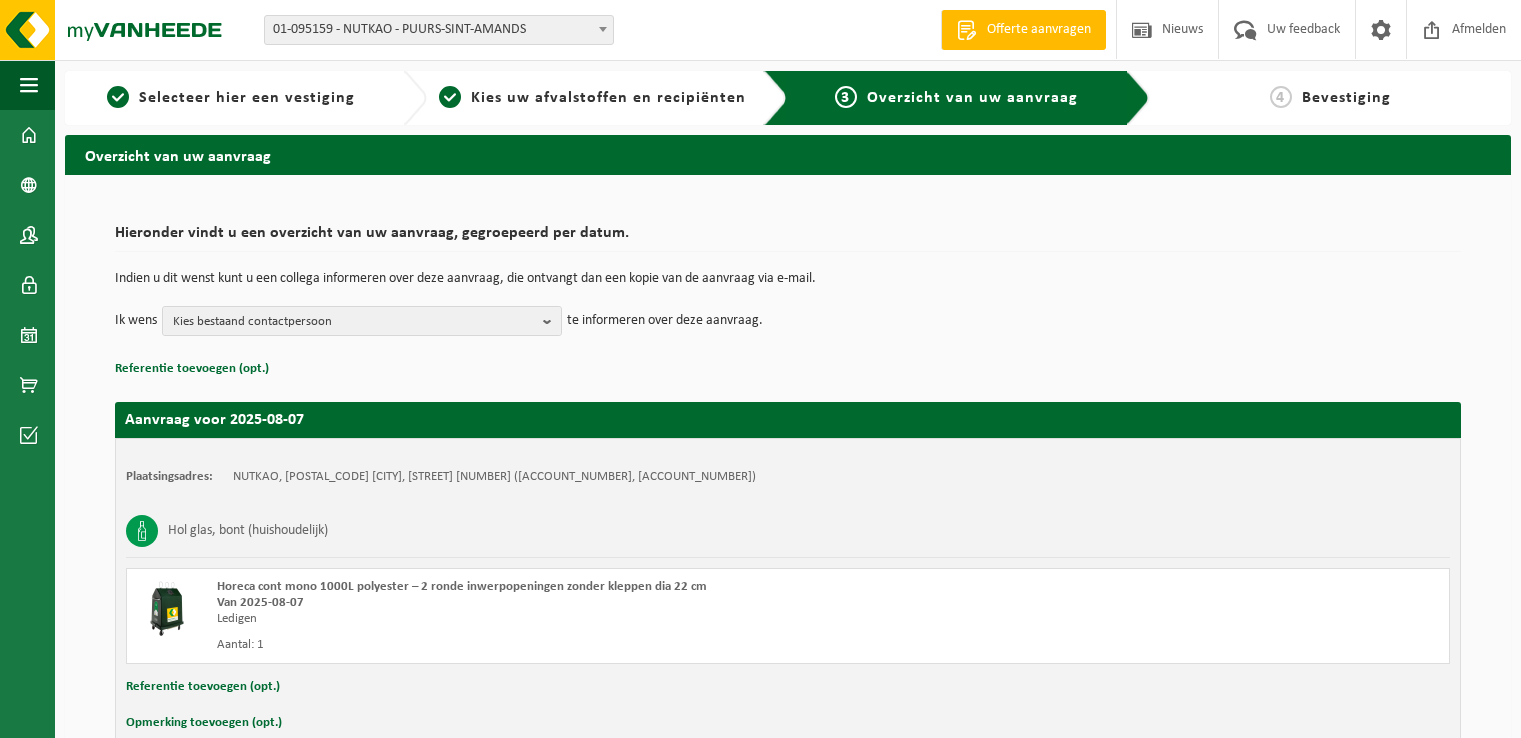 scroll, scrollTop: 0, scrollLeft: 0, axis: both 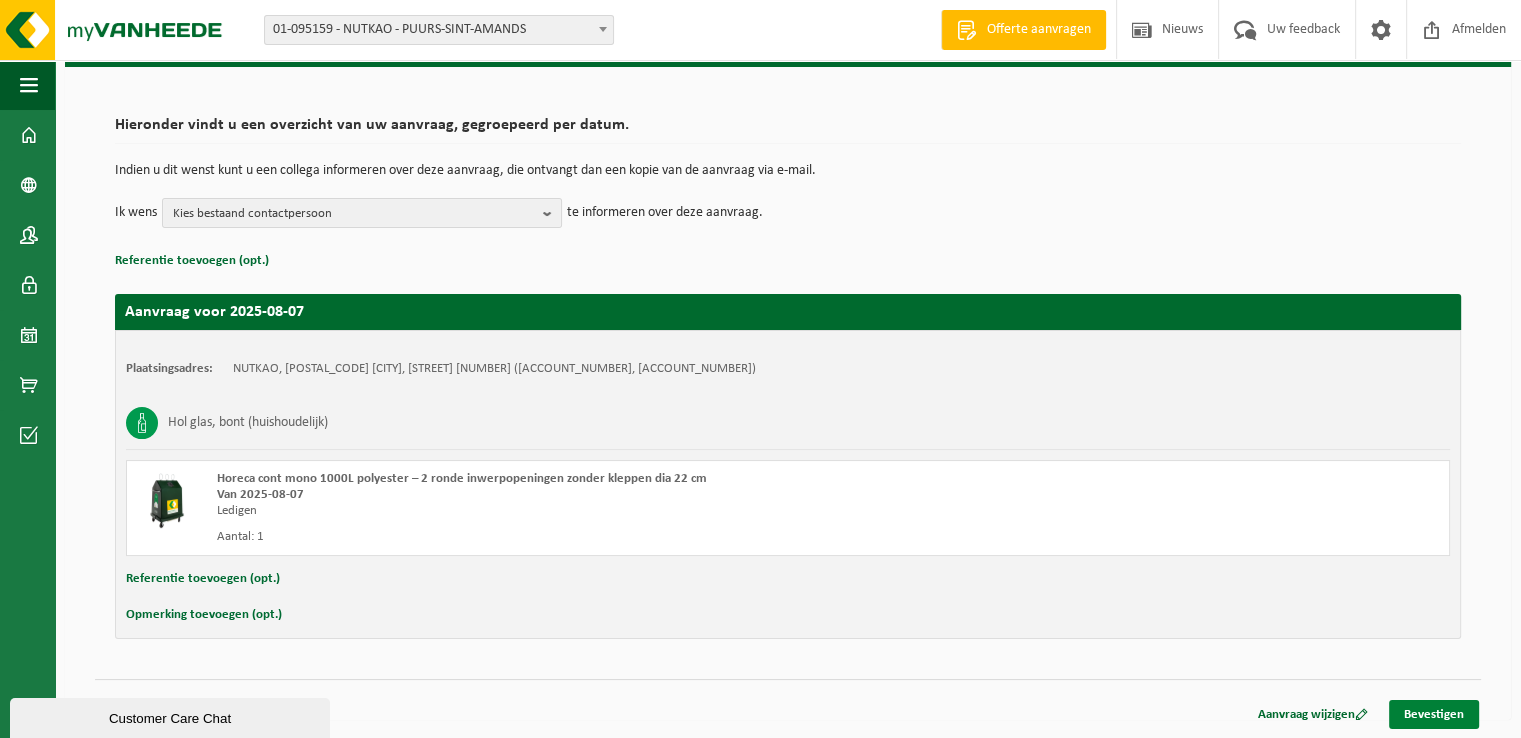 click on "Bevestigen" at bounding box center [1434, 714] 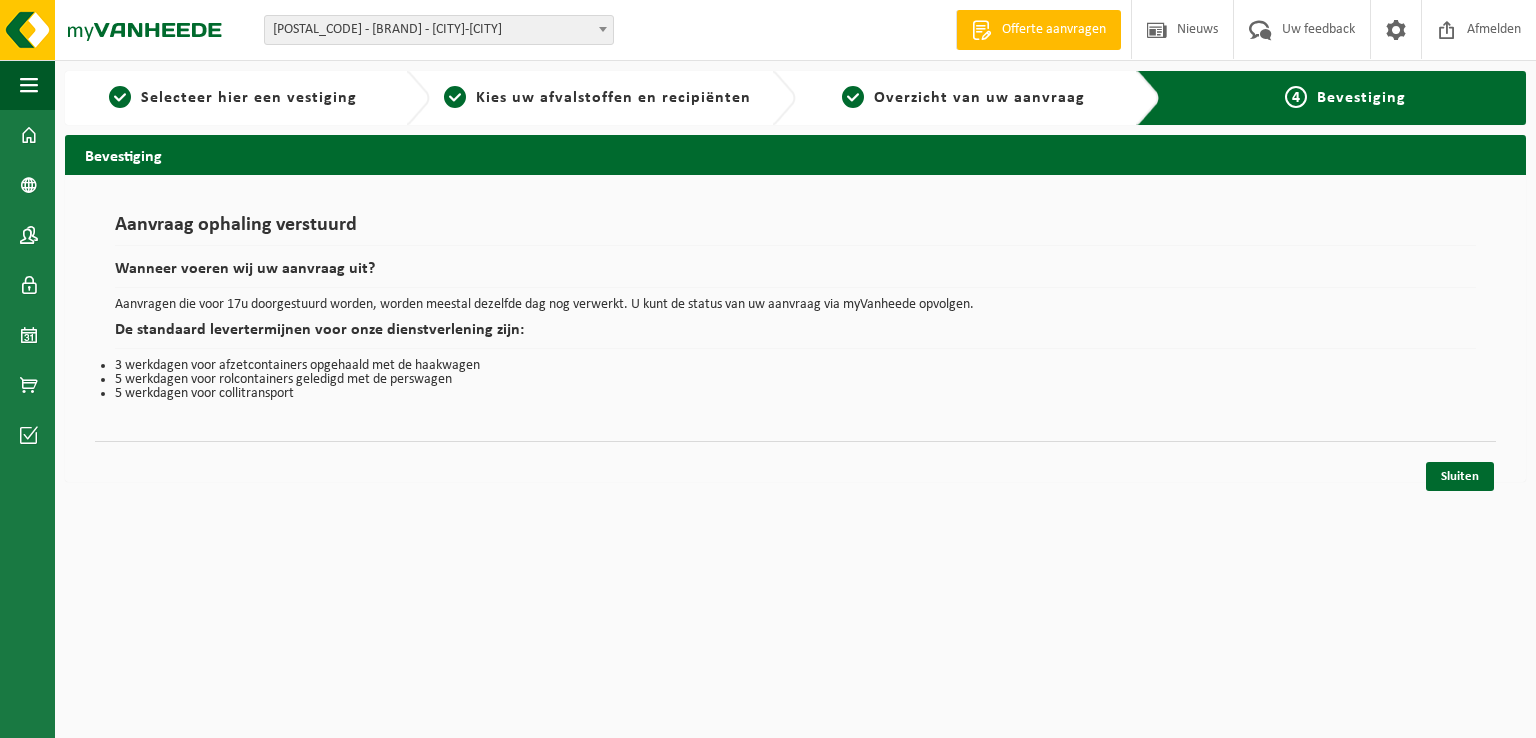 scroll, scrollTop: 0, scrollLeft: 0, axis: both 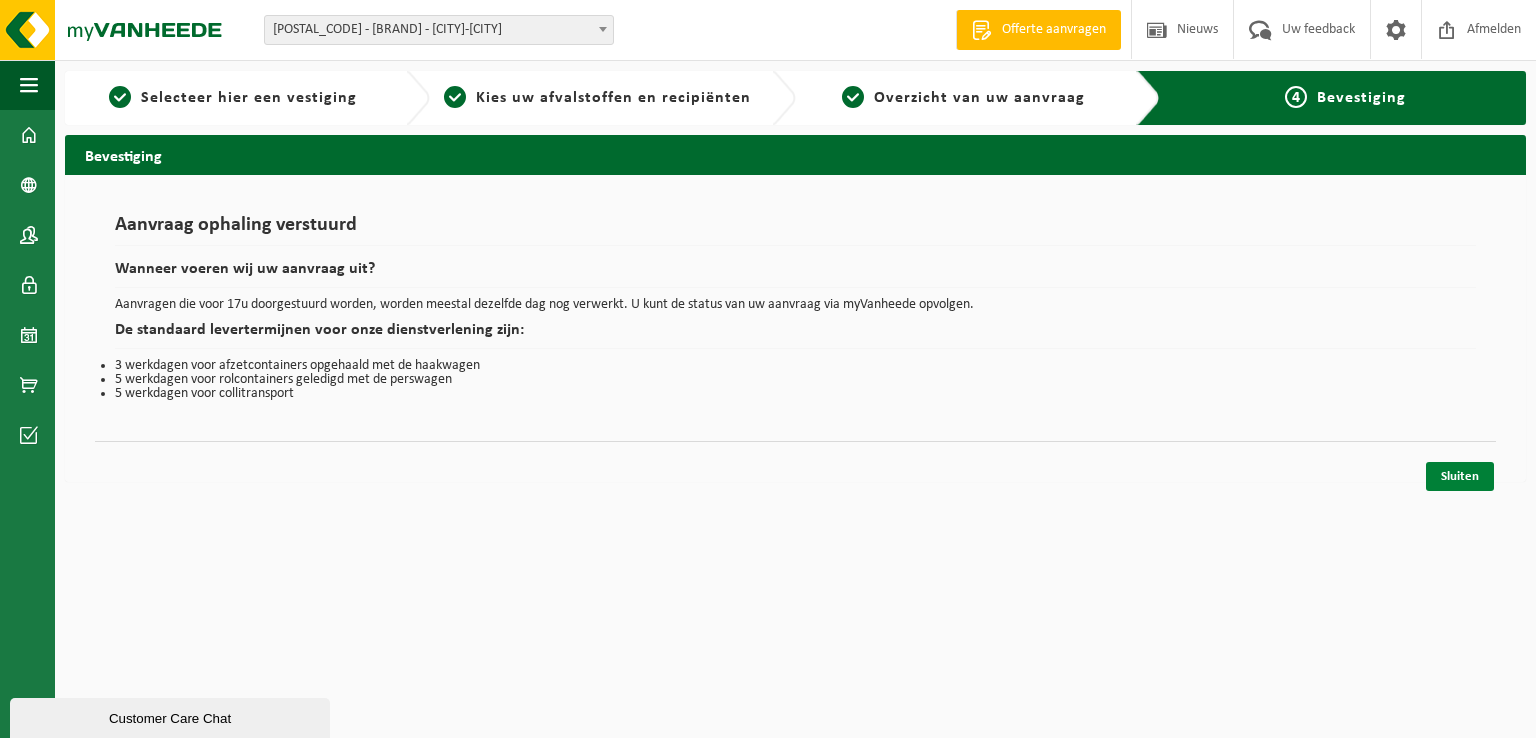 click on "Sluiten" at bounding box center (1460, 476) 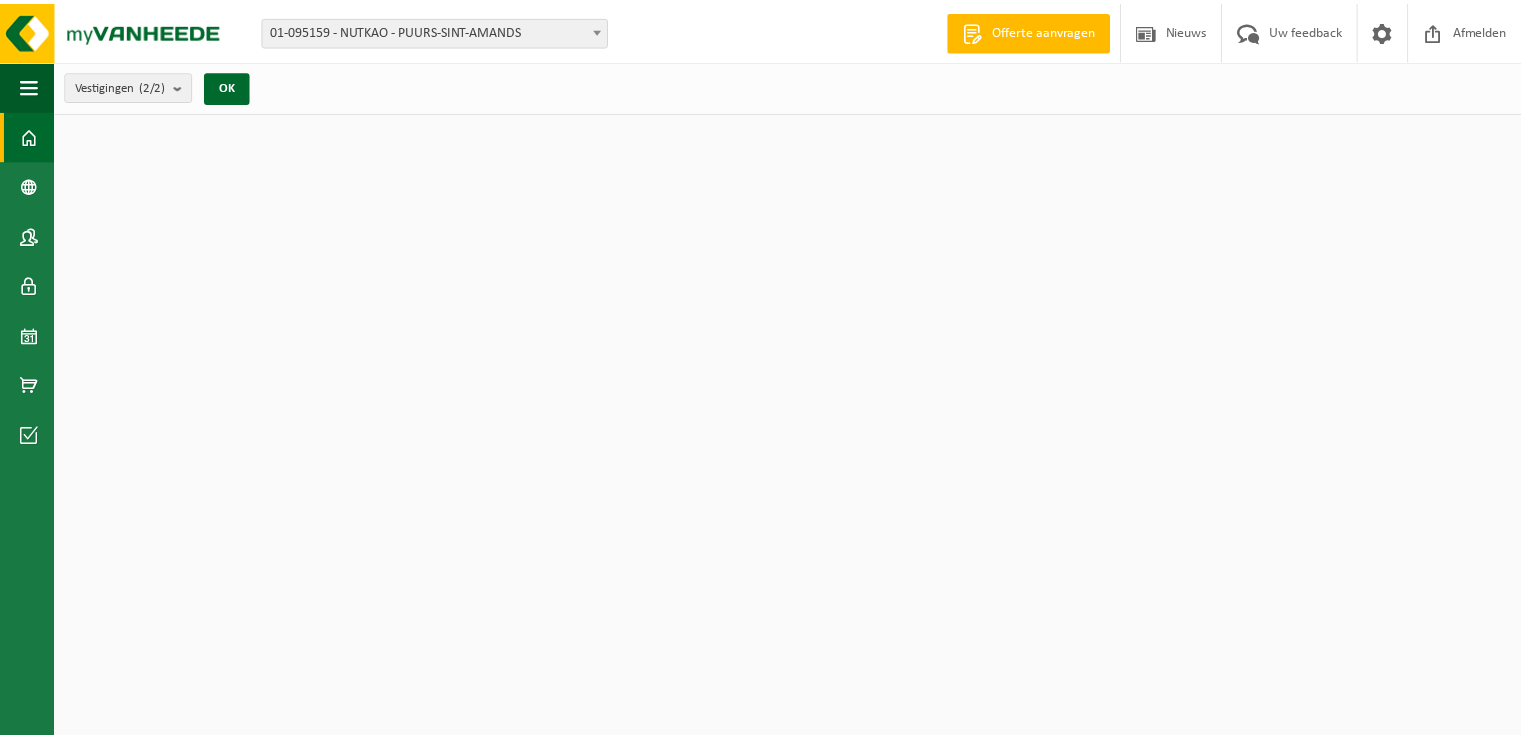 scroll, scrollTop: 0, scrollLeft: 0, axis: both 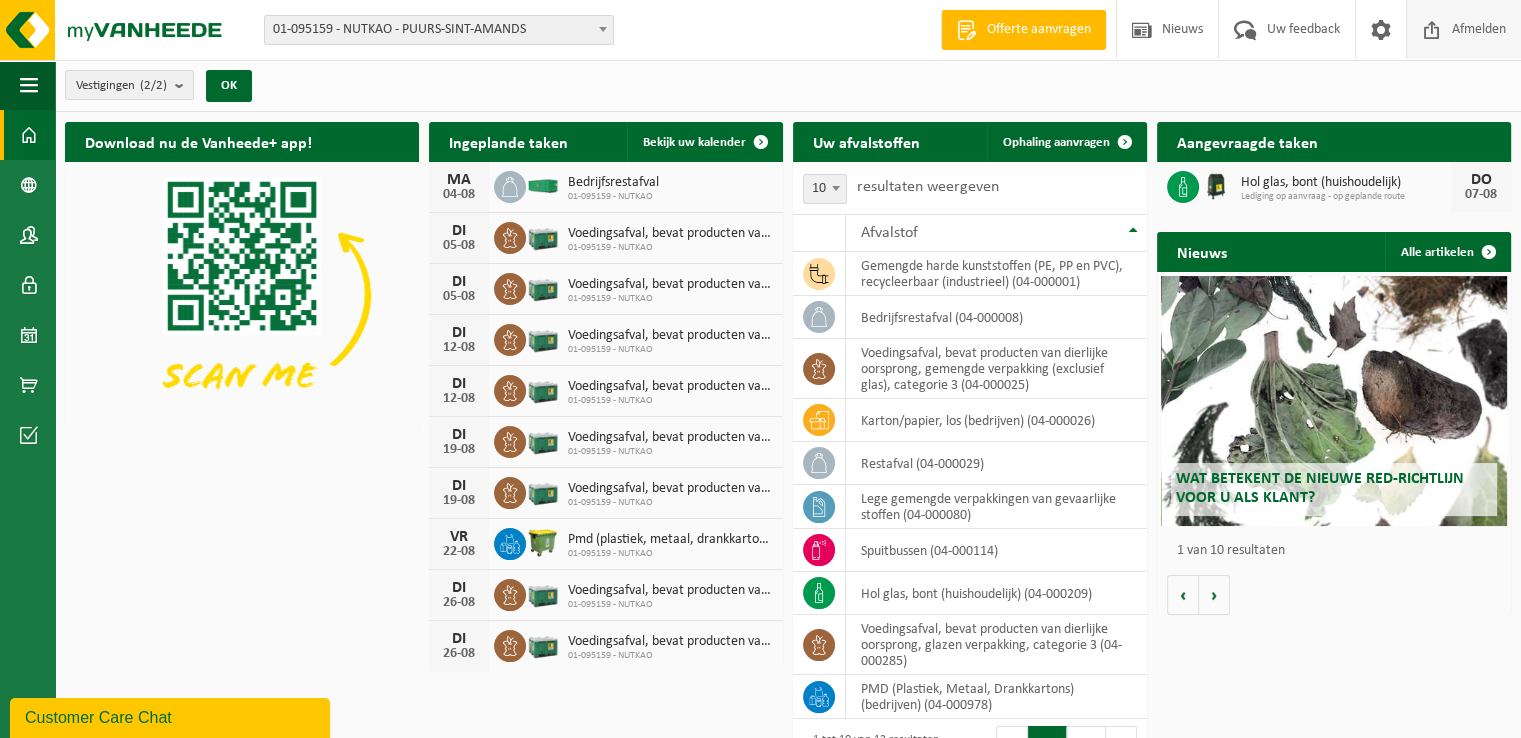 click on "Afmelden" at bounding box center (1479, 29) 